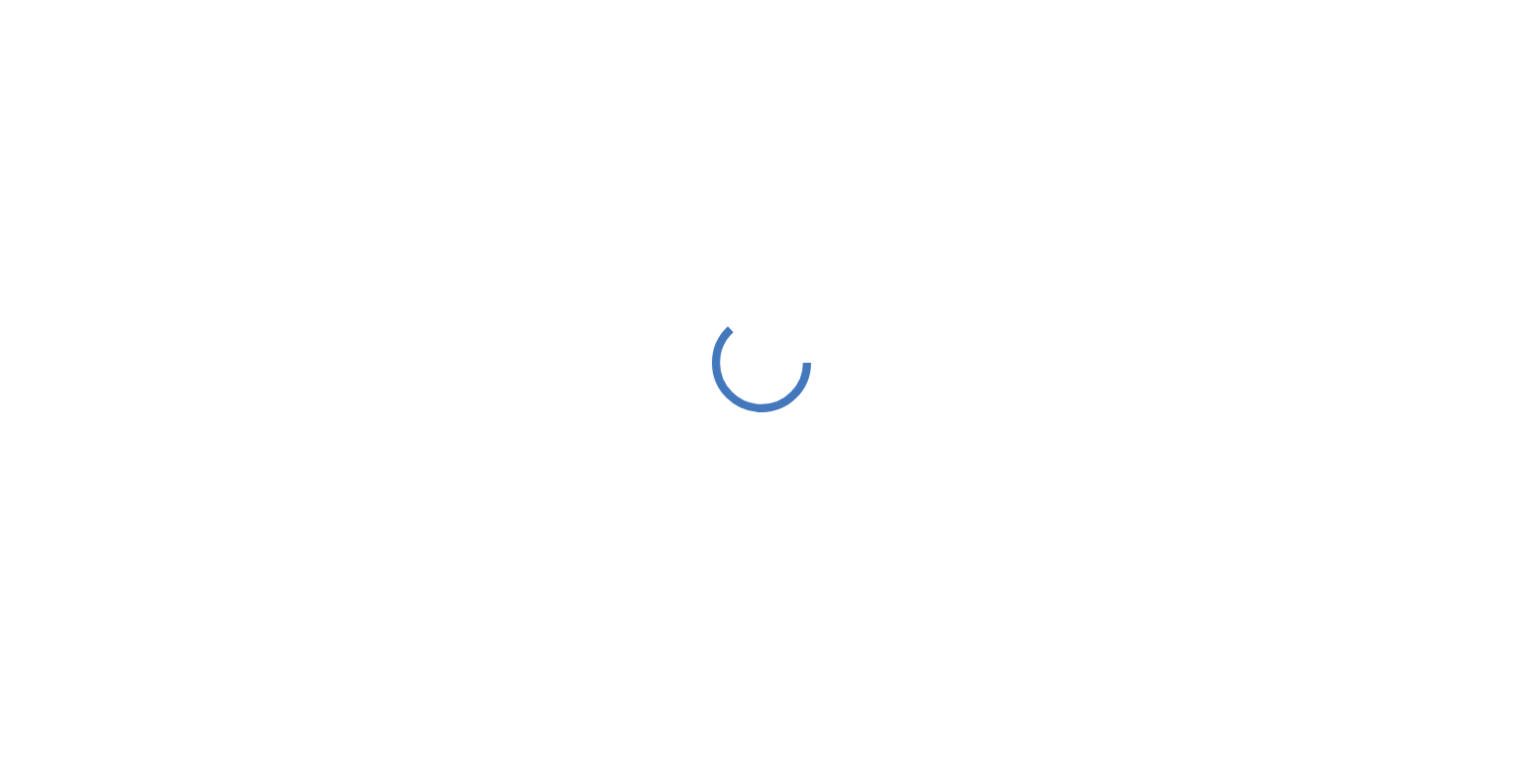 scroll, scrollTop: 0, scrollLeft: 0, axis: both 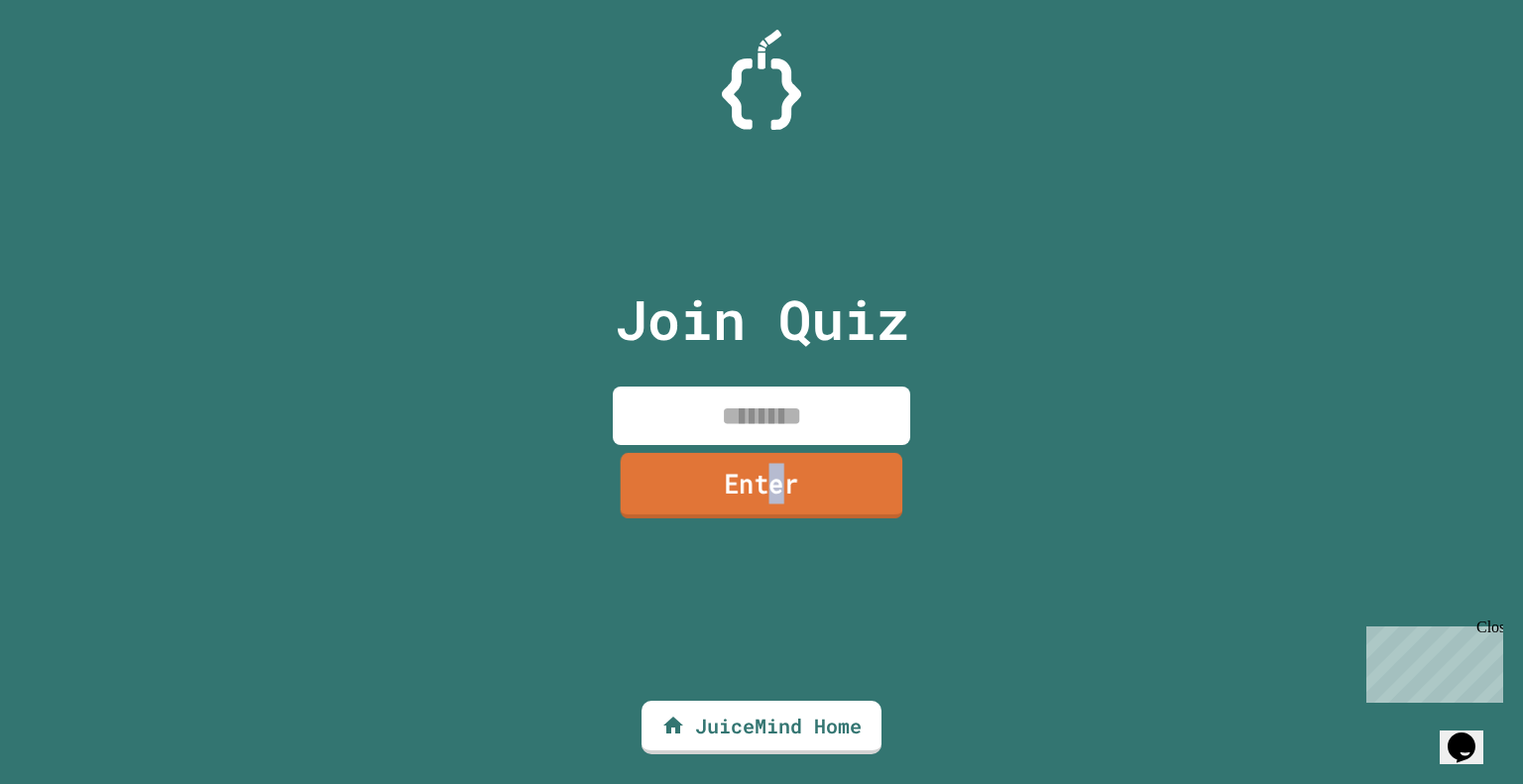 drag, startPoint x: 784, startPoint y: 532, endPoint x: 771, endPoint y: 508, distance: 27.294688 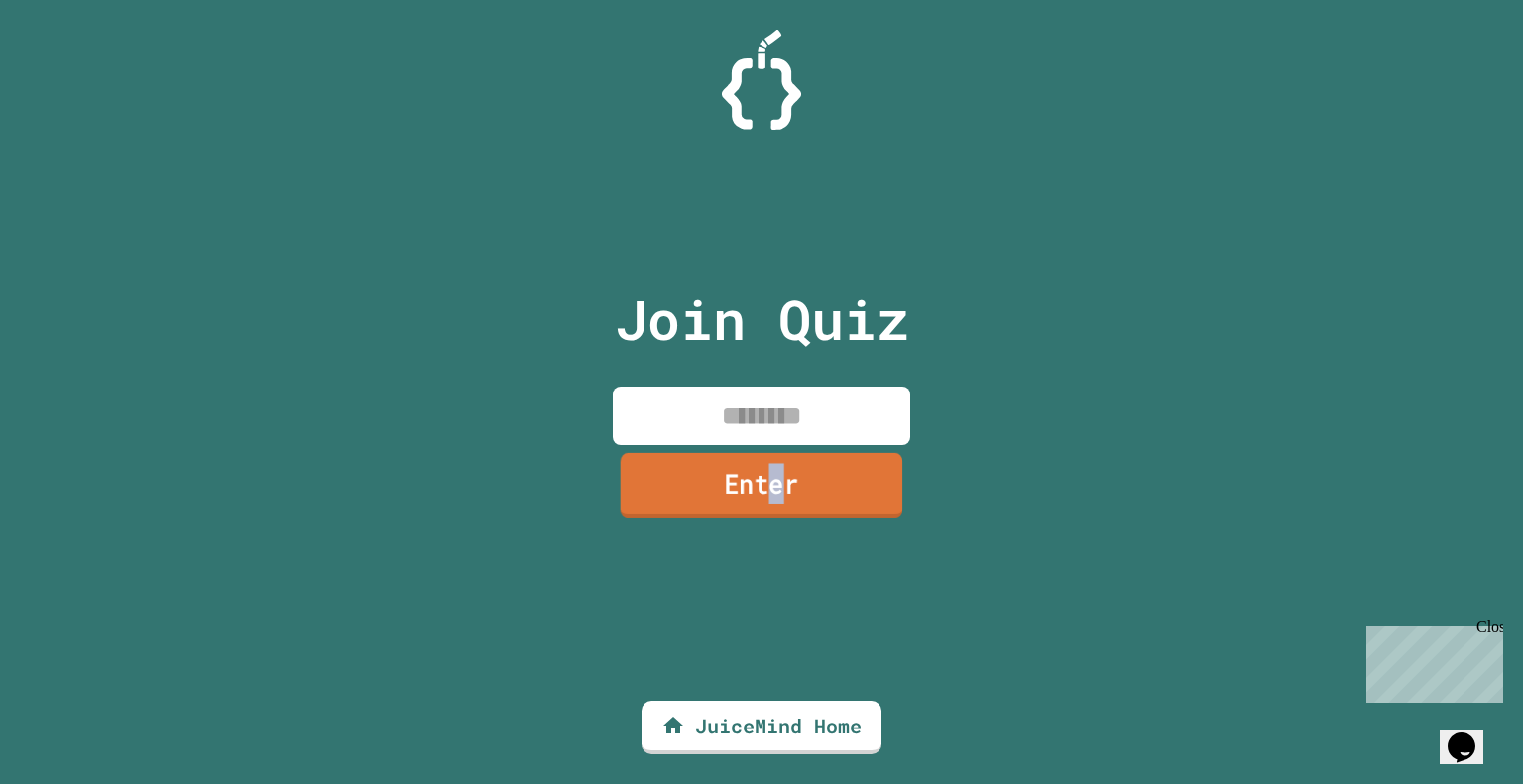 click on "Join Quiz Enter" at bounding box center (762, 392) 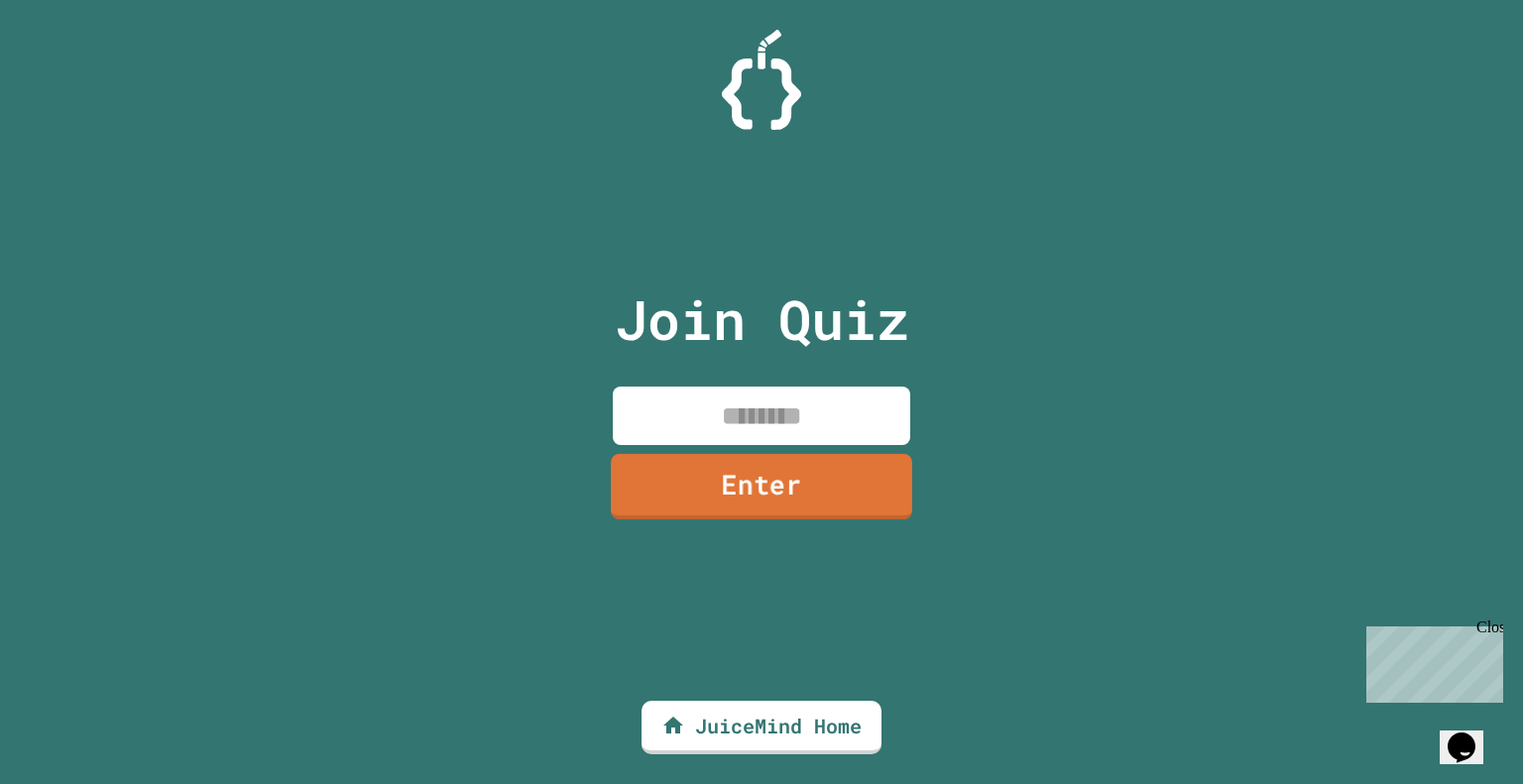 click on "Enter" at bounding box center [762, 487] 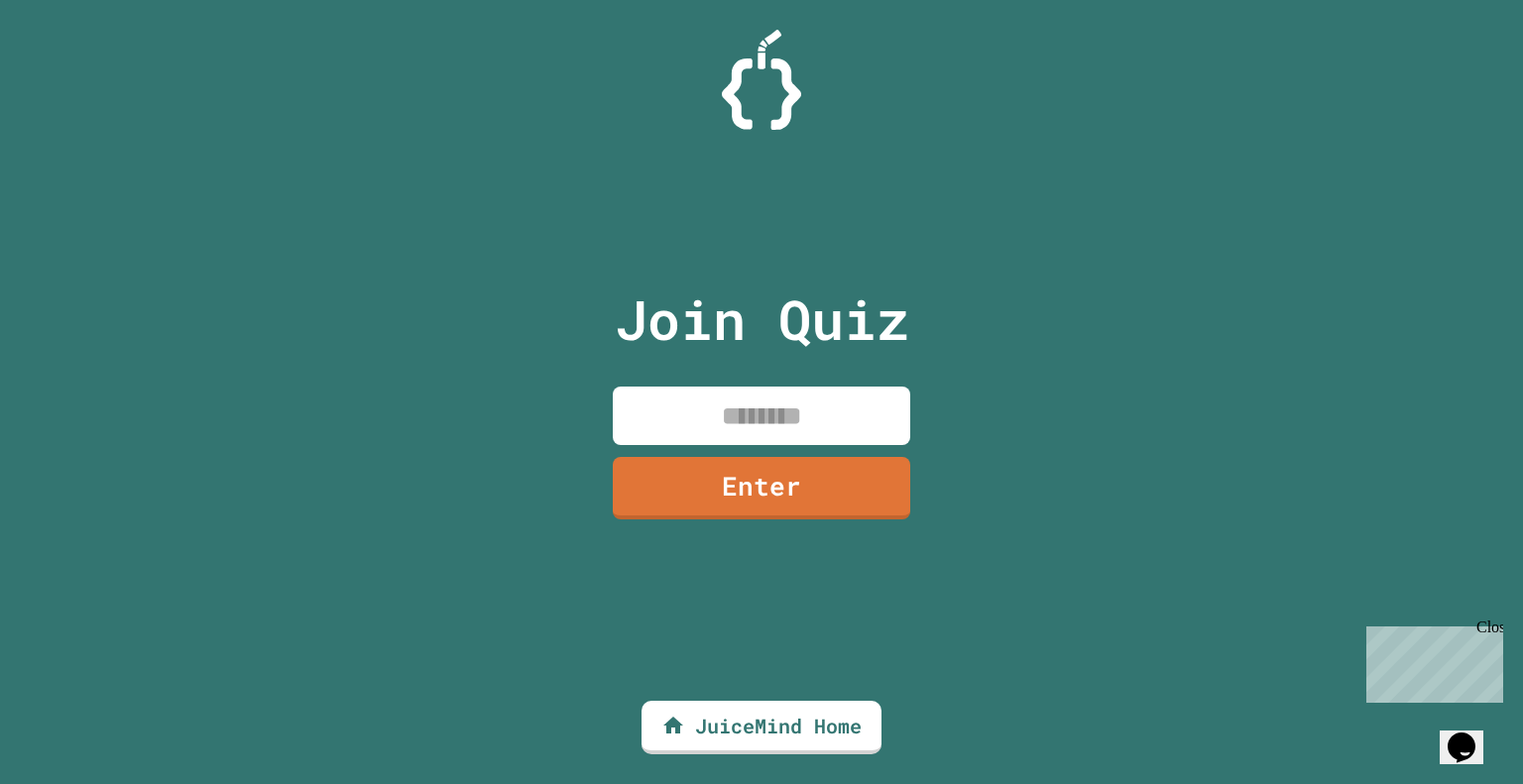 click at bounding box center (762, 50) 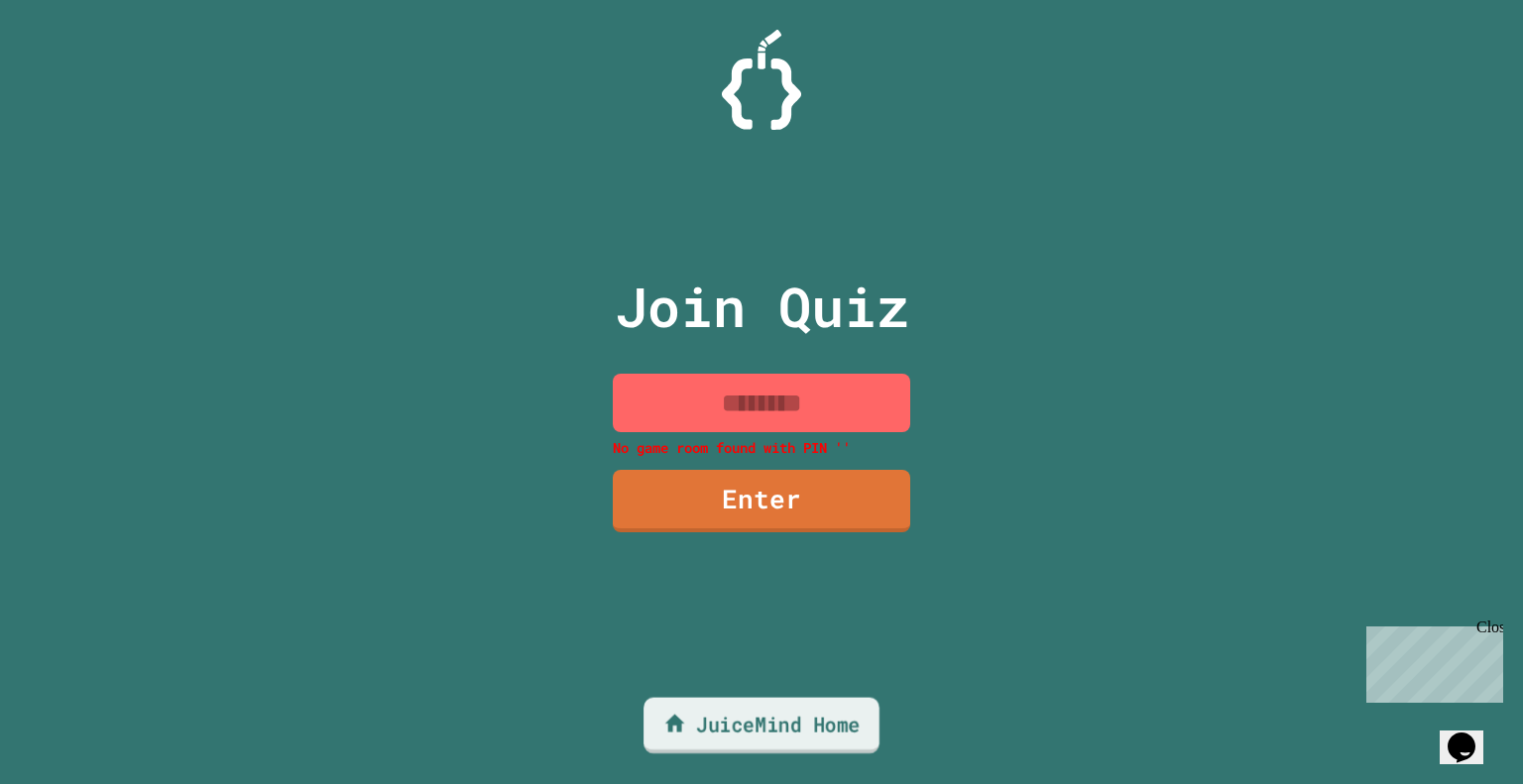 click on "JuiceMind Home" at bounding box center (762, 726) 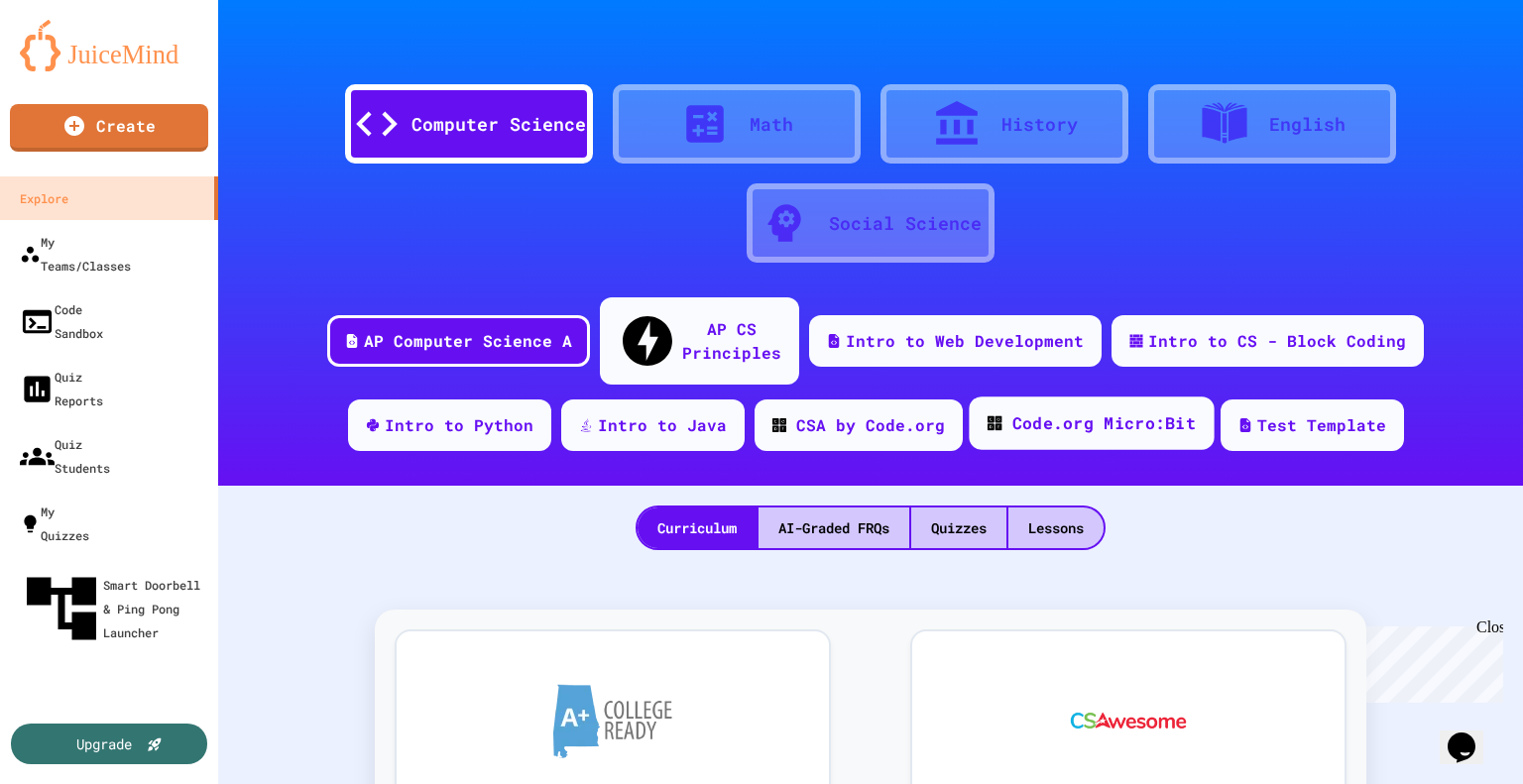 click on "Code.org Micro:Bit" at bounding box center (1091, 423) 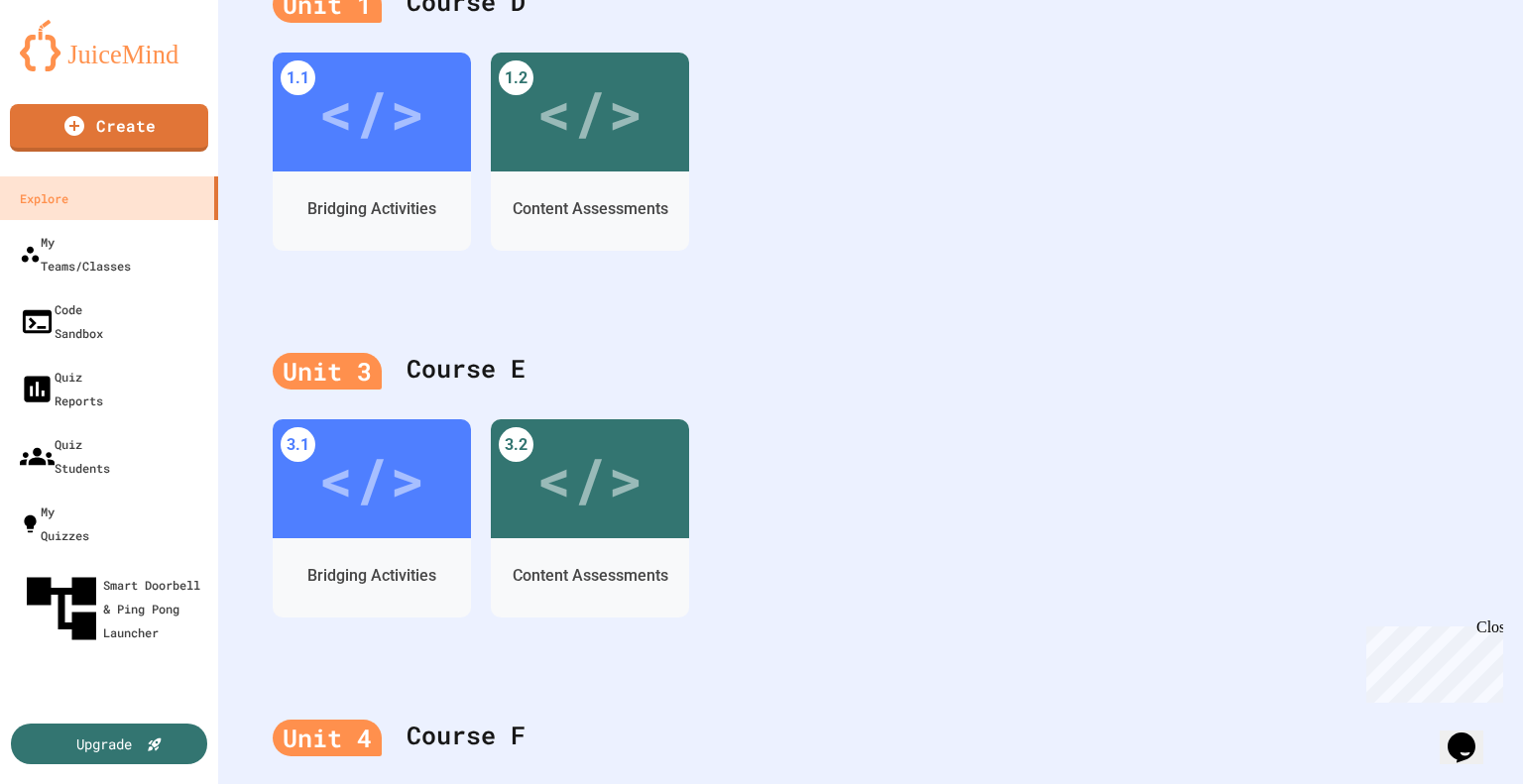 scroll, scrollTop: 492, scrollLeft: 0, axis: vertical 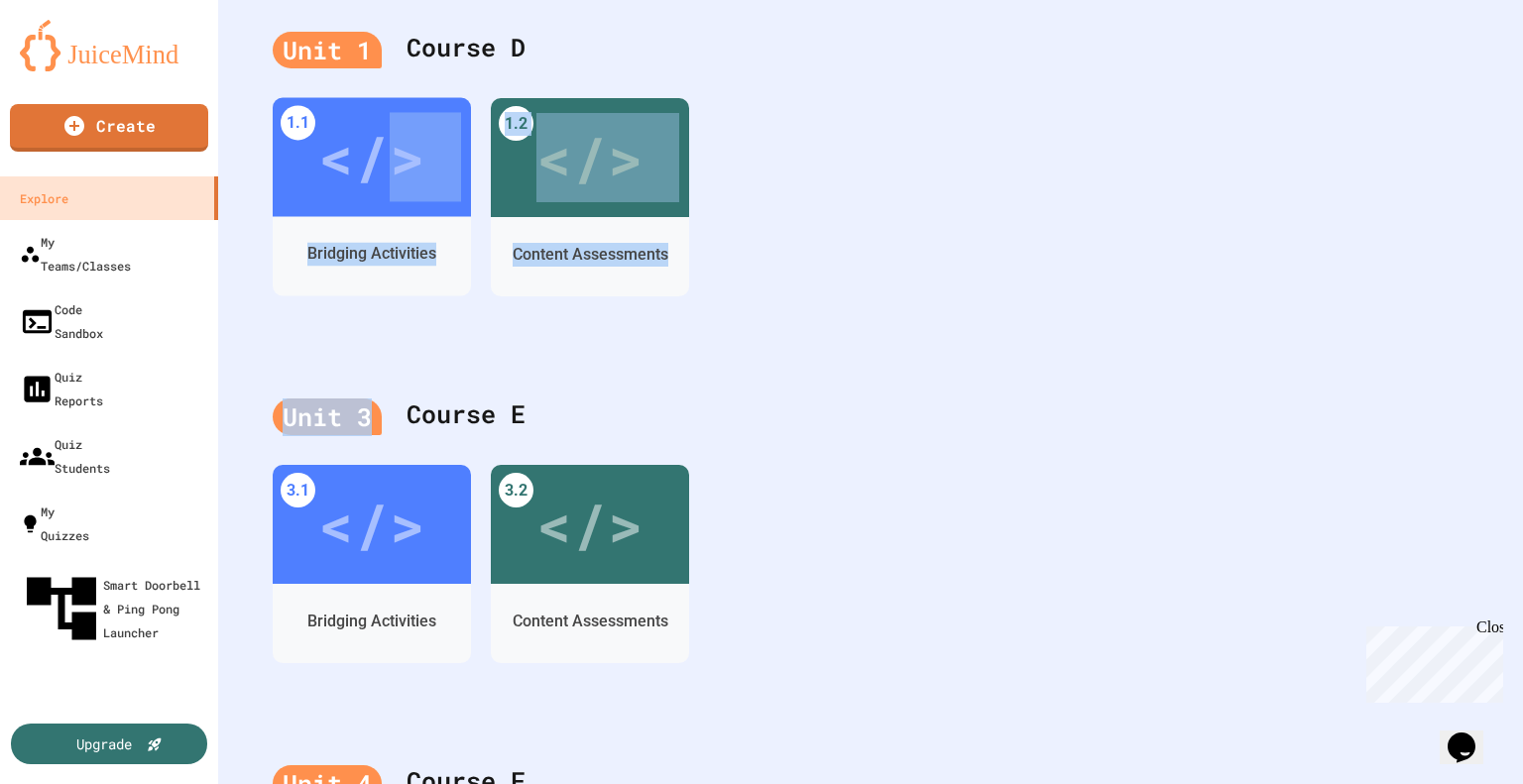 drag, startPoint x: 372, startPoint y: 134, endPoint x: 389, endPoint y: 403, distance: 269.53664 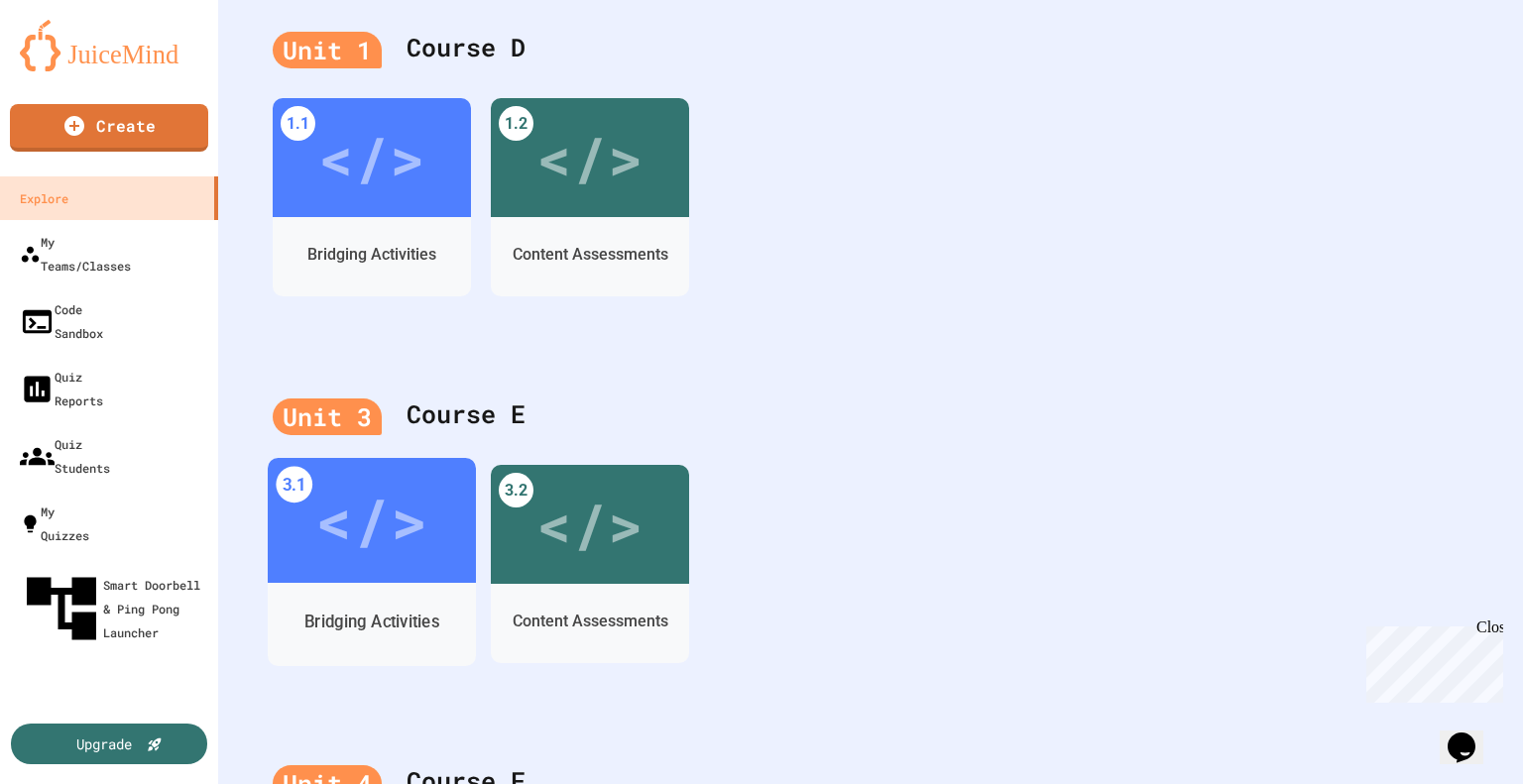 click on "</>" at bounding box center (371, 520) 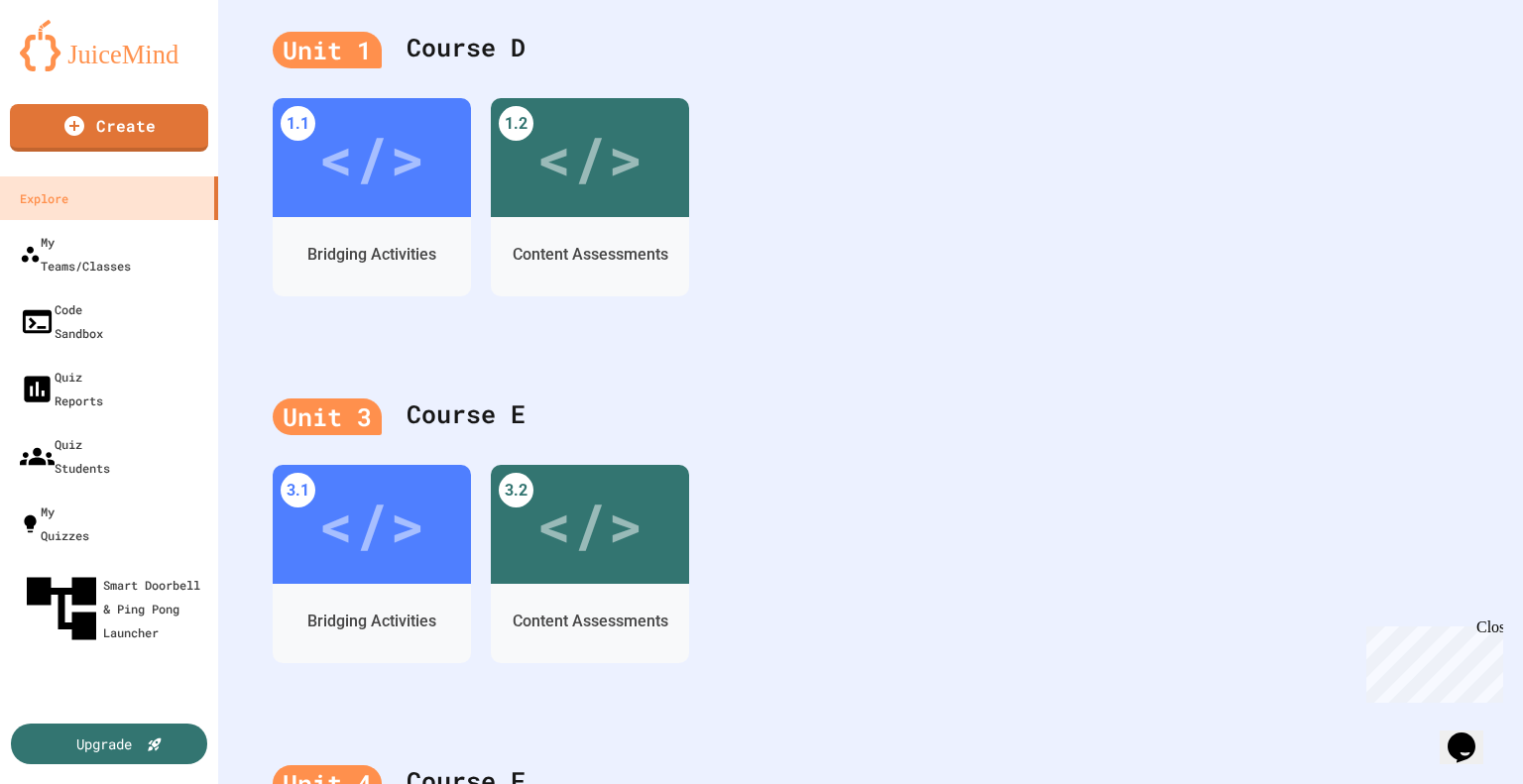 drag, startPoint x: 778, startPoint y: 422, endPoint x: 880, endPoint y: 454, distance: 106.901824 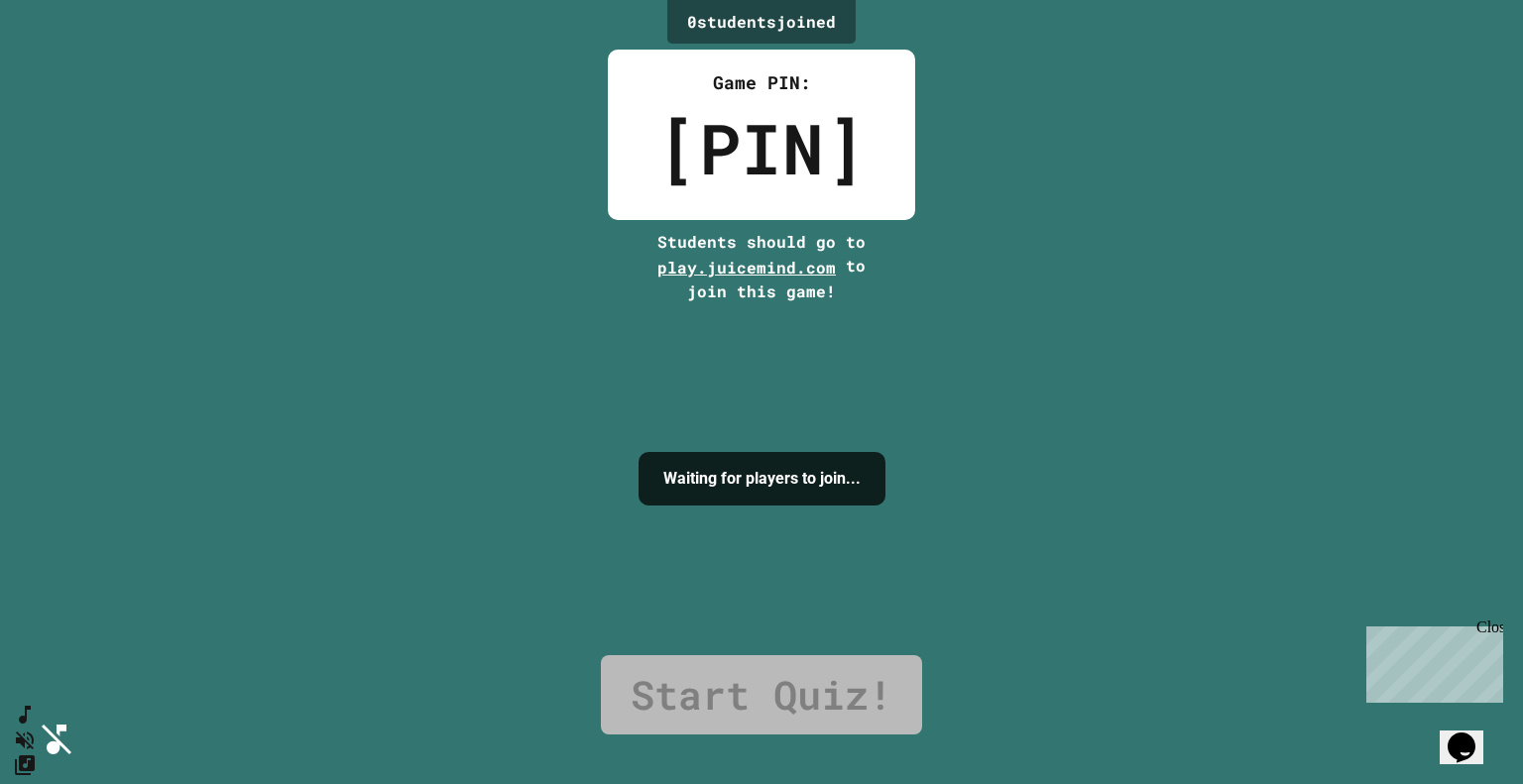 click on "I'm ready!" at bounding box center (761, 1138) 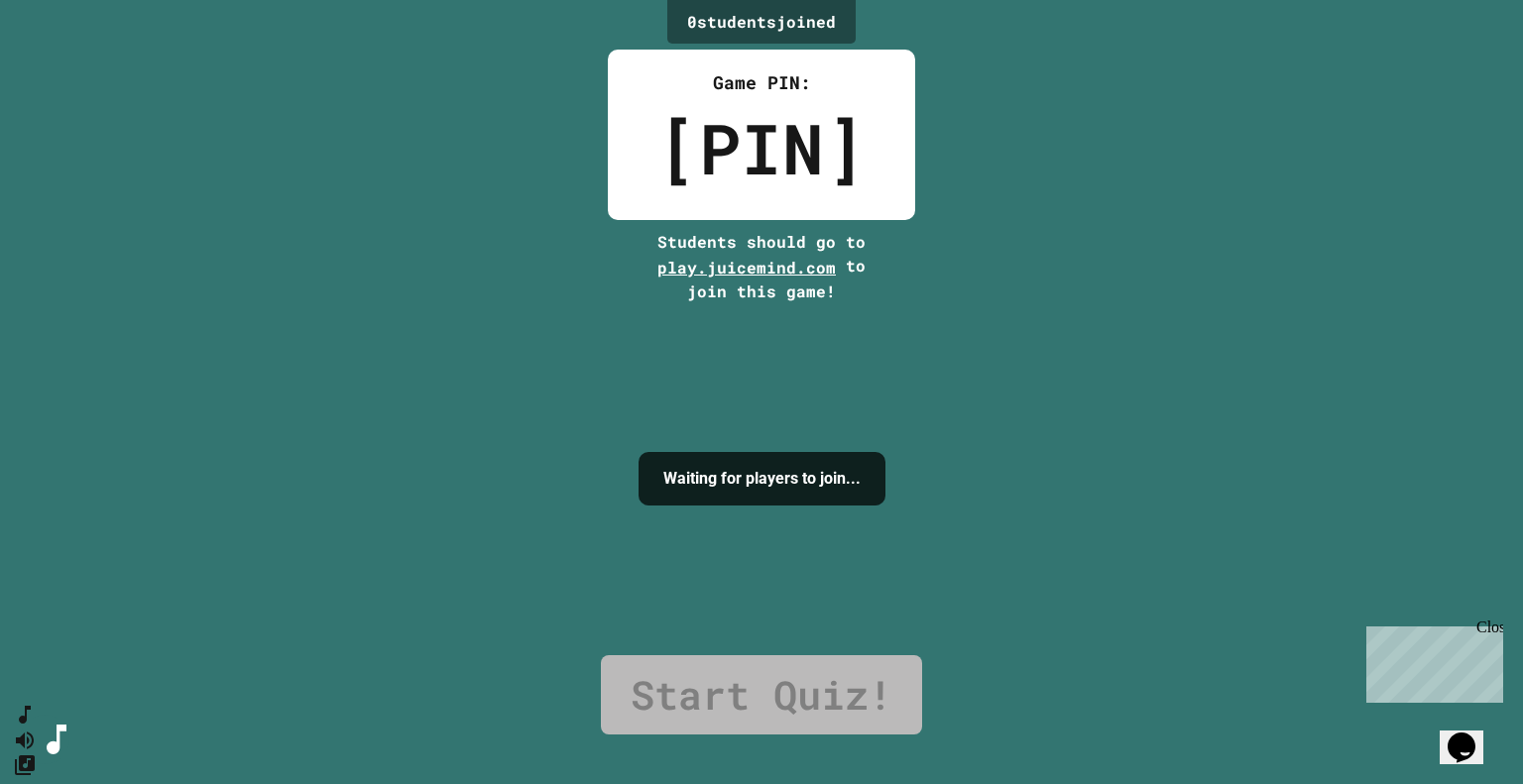 click on "[NUMBER] student s joined Game PIN: [PIN] Students should go to play.juicemind.com to join this game! Waiting for players to join... Start Quiz!" at bounding box center (762, 392) 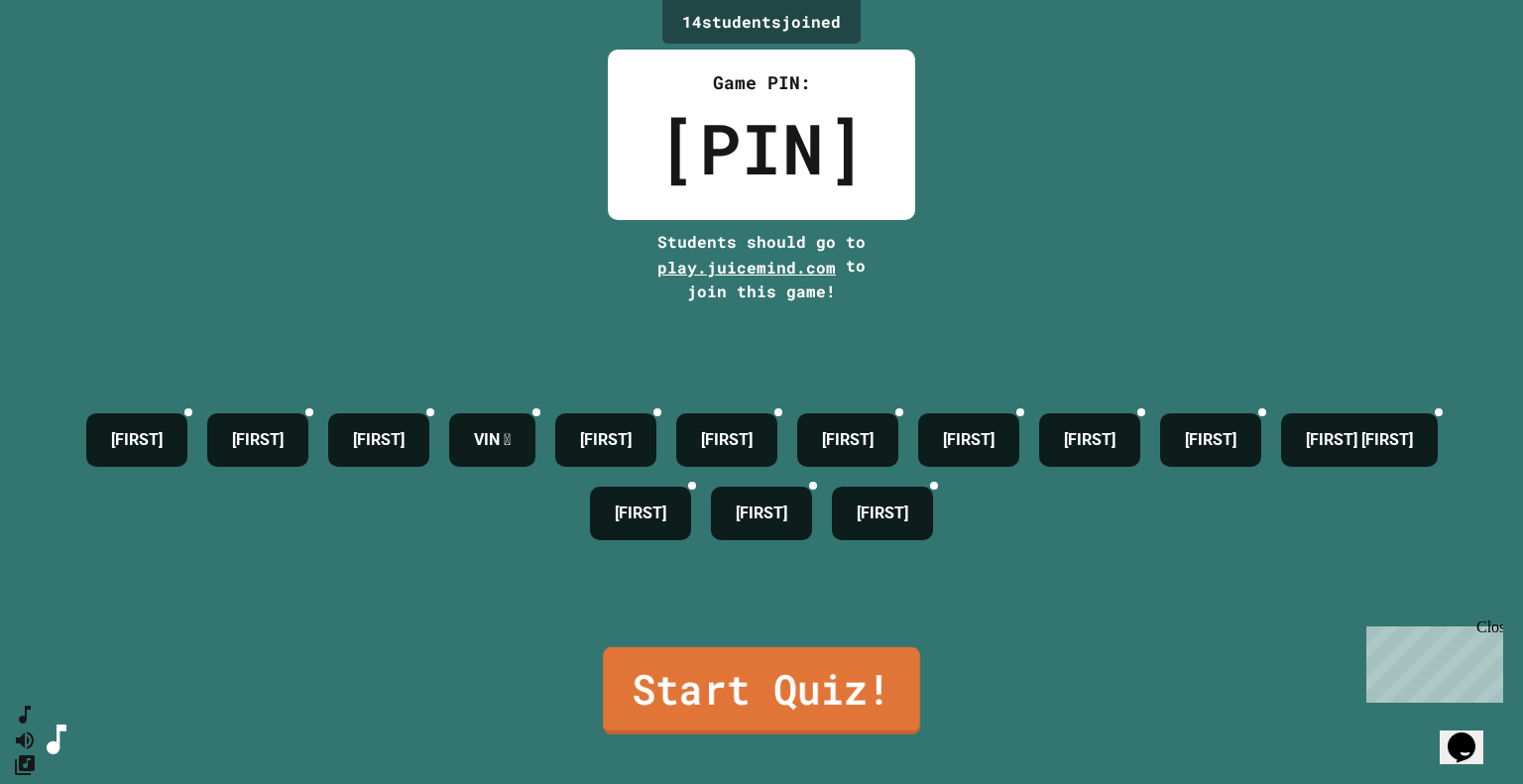 click on "Start Quiz!" at bounding box center [762, 691] 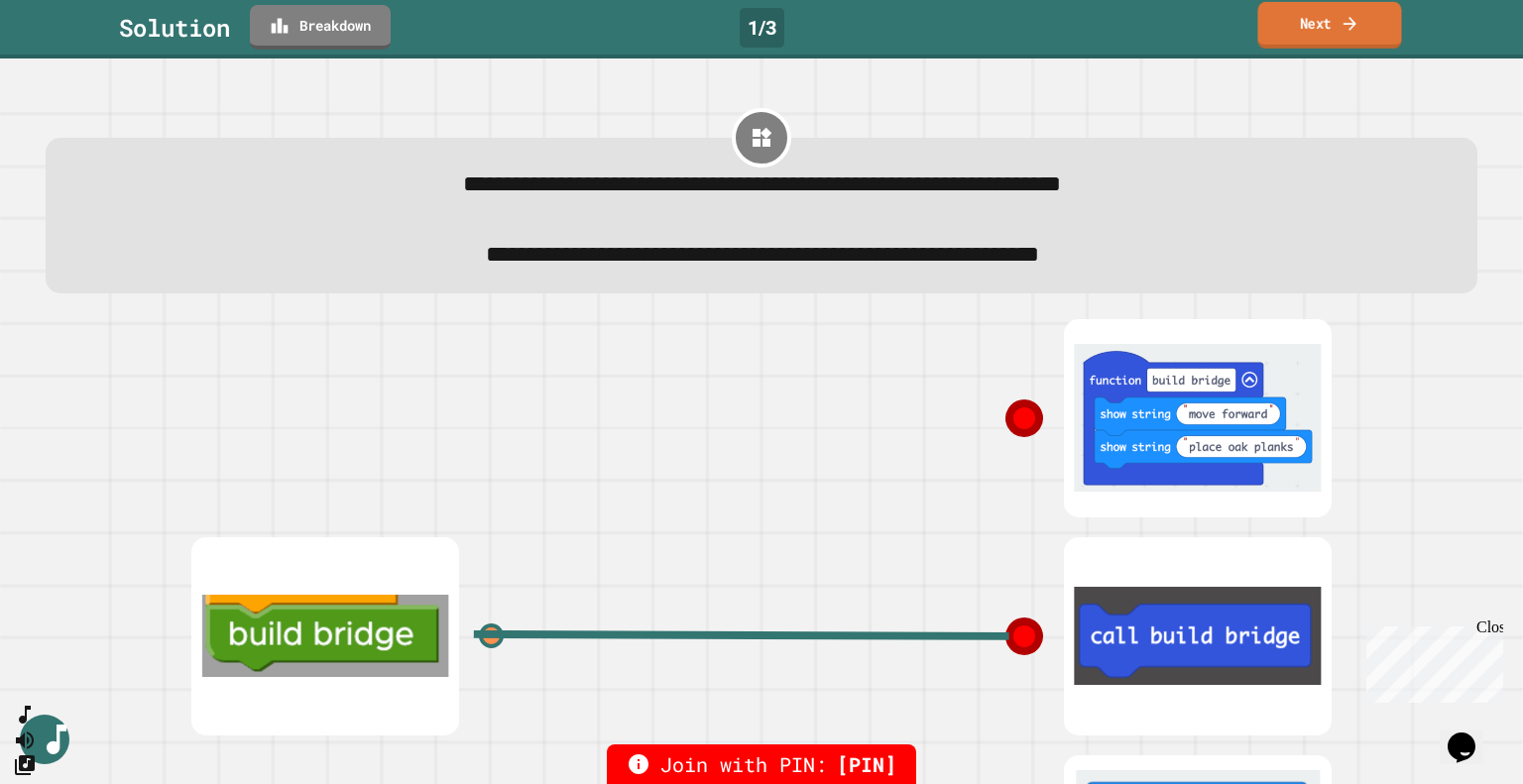 click 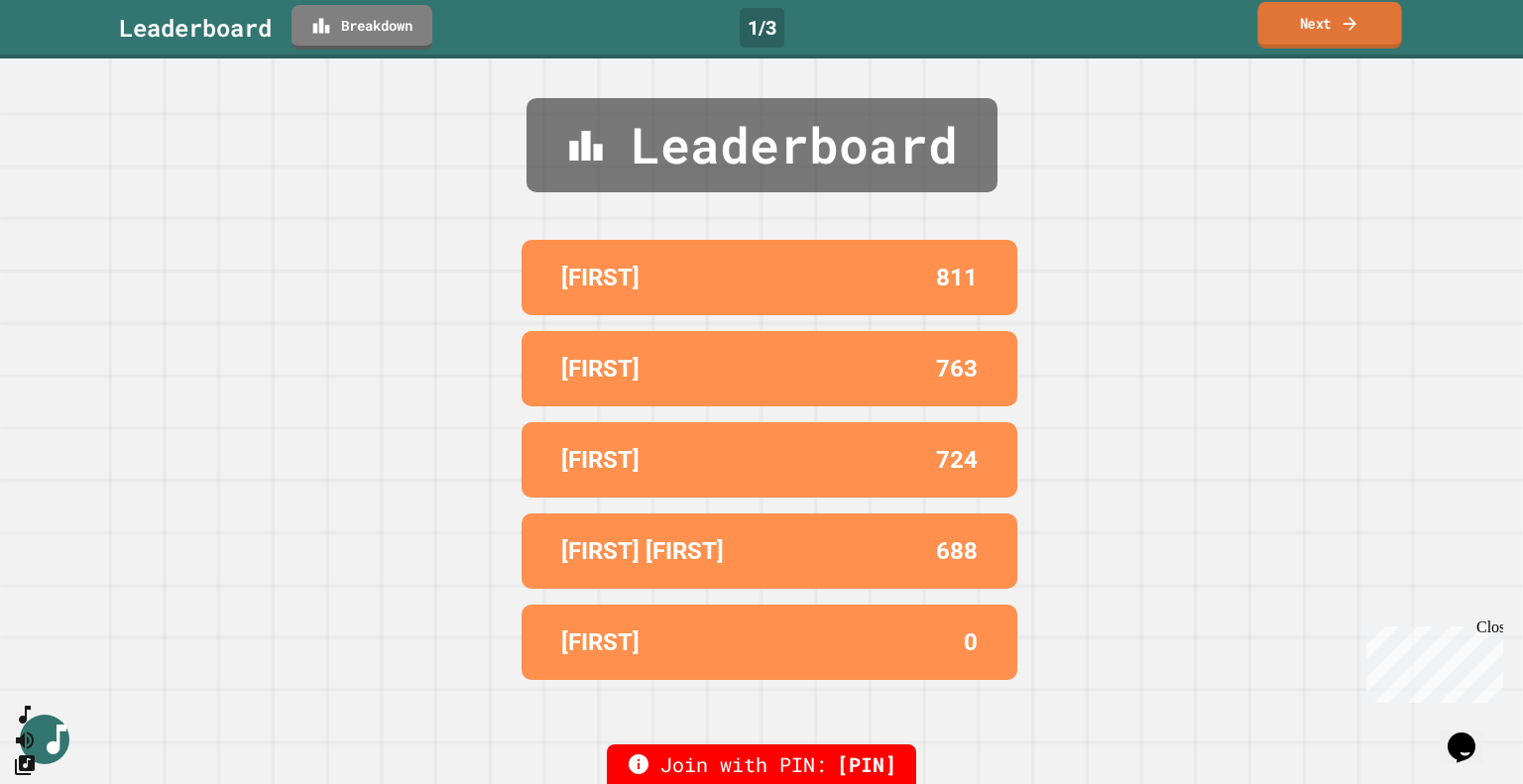 click on "Next" at bounding box center (1329, 25) 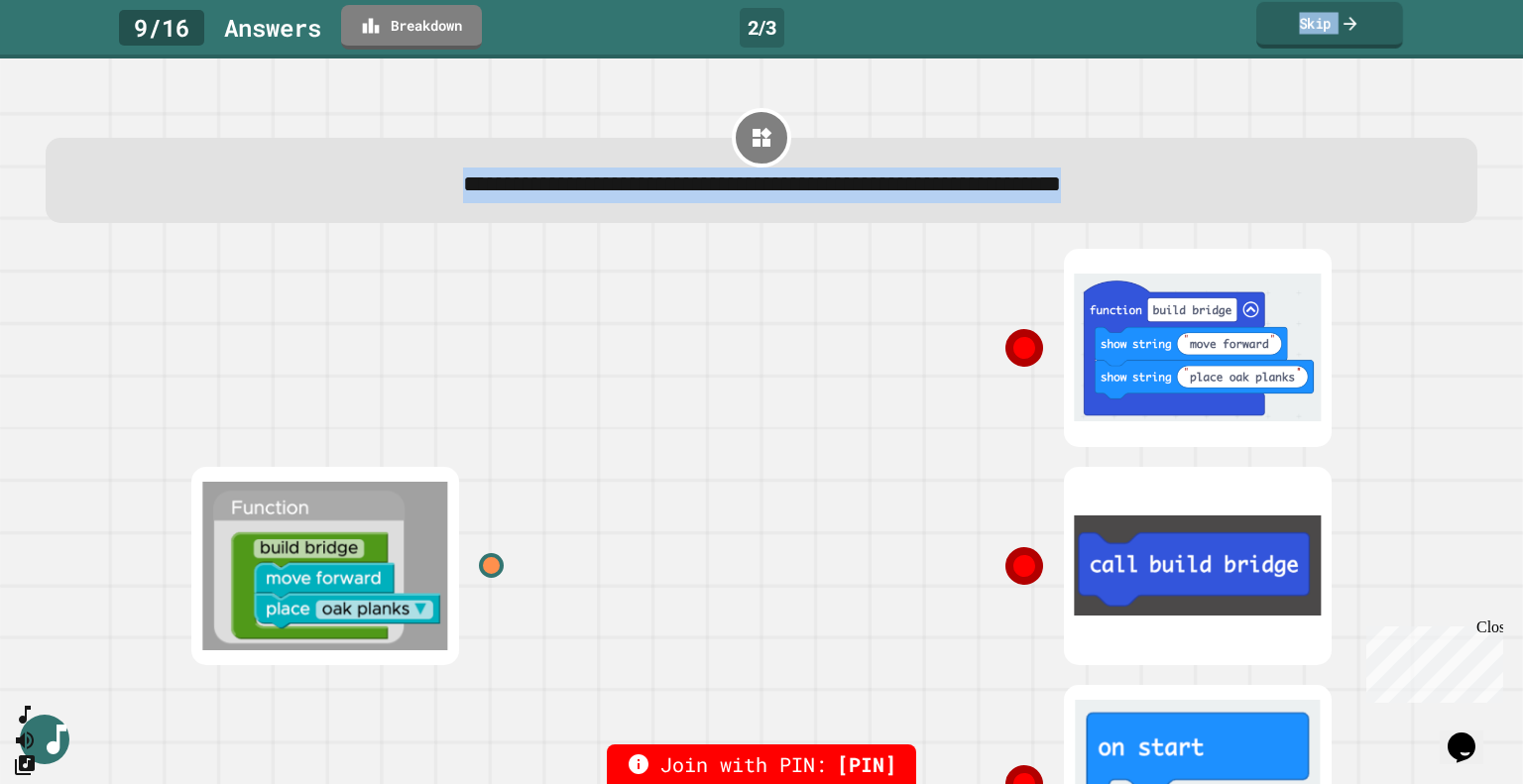 drag, startPoint x: 1305, startPoint y: 102, endPoint x: 1295, endPoint y: 27, distance: 75.66373 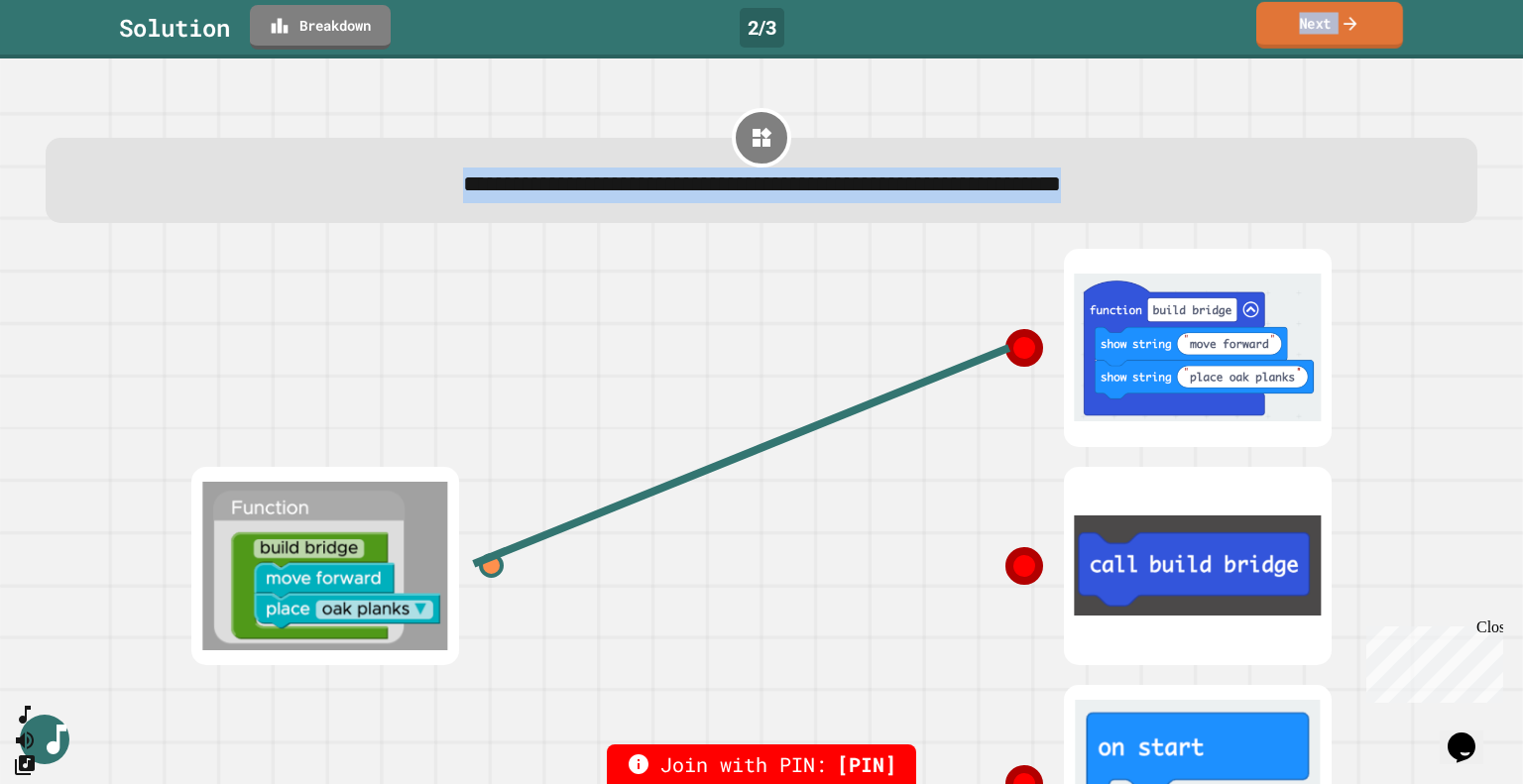 click on "Next" at bounding box center [1330, 25] 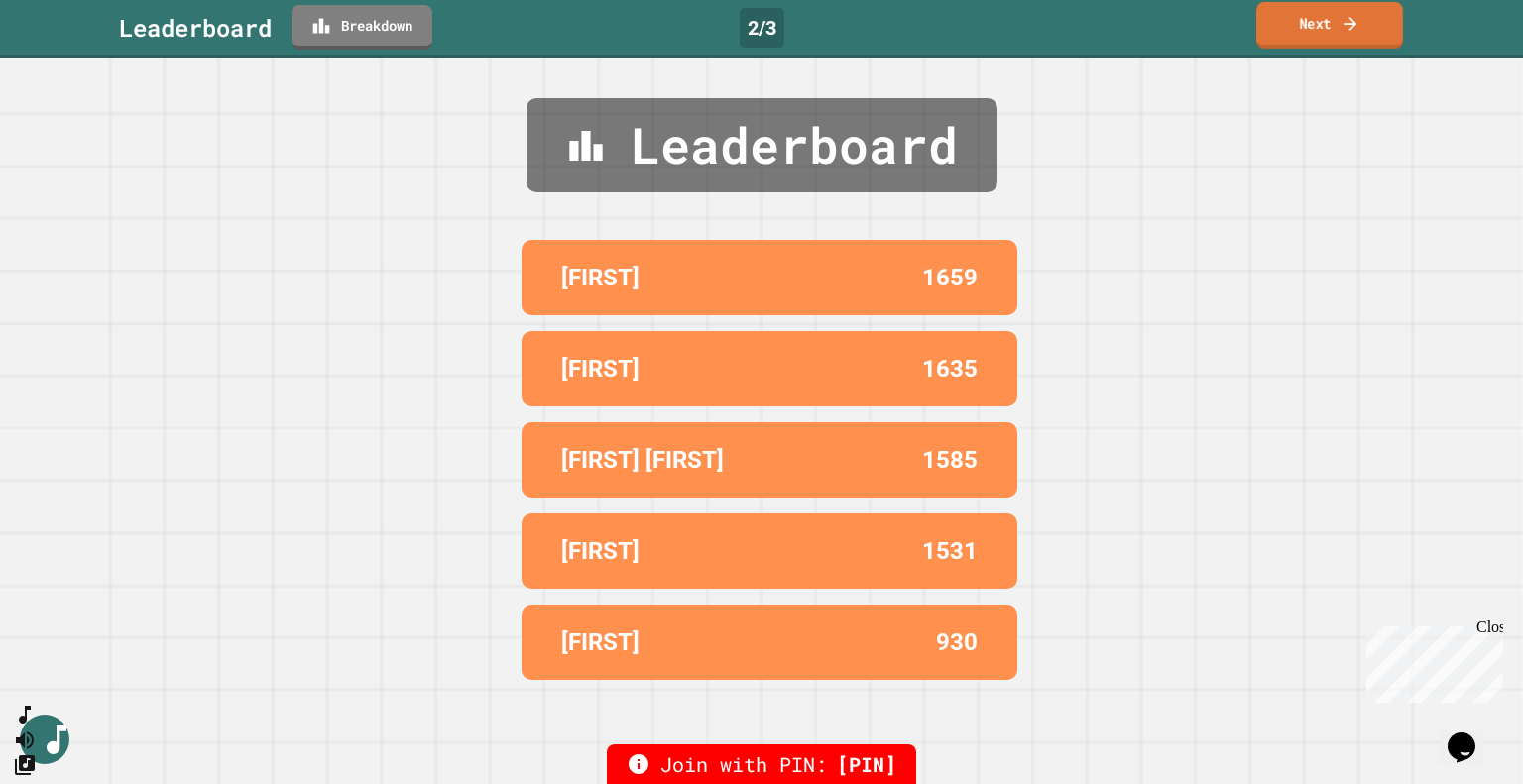 click on "Next" at bounding box center [1330, 25] 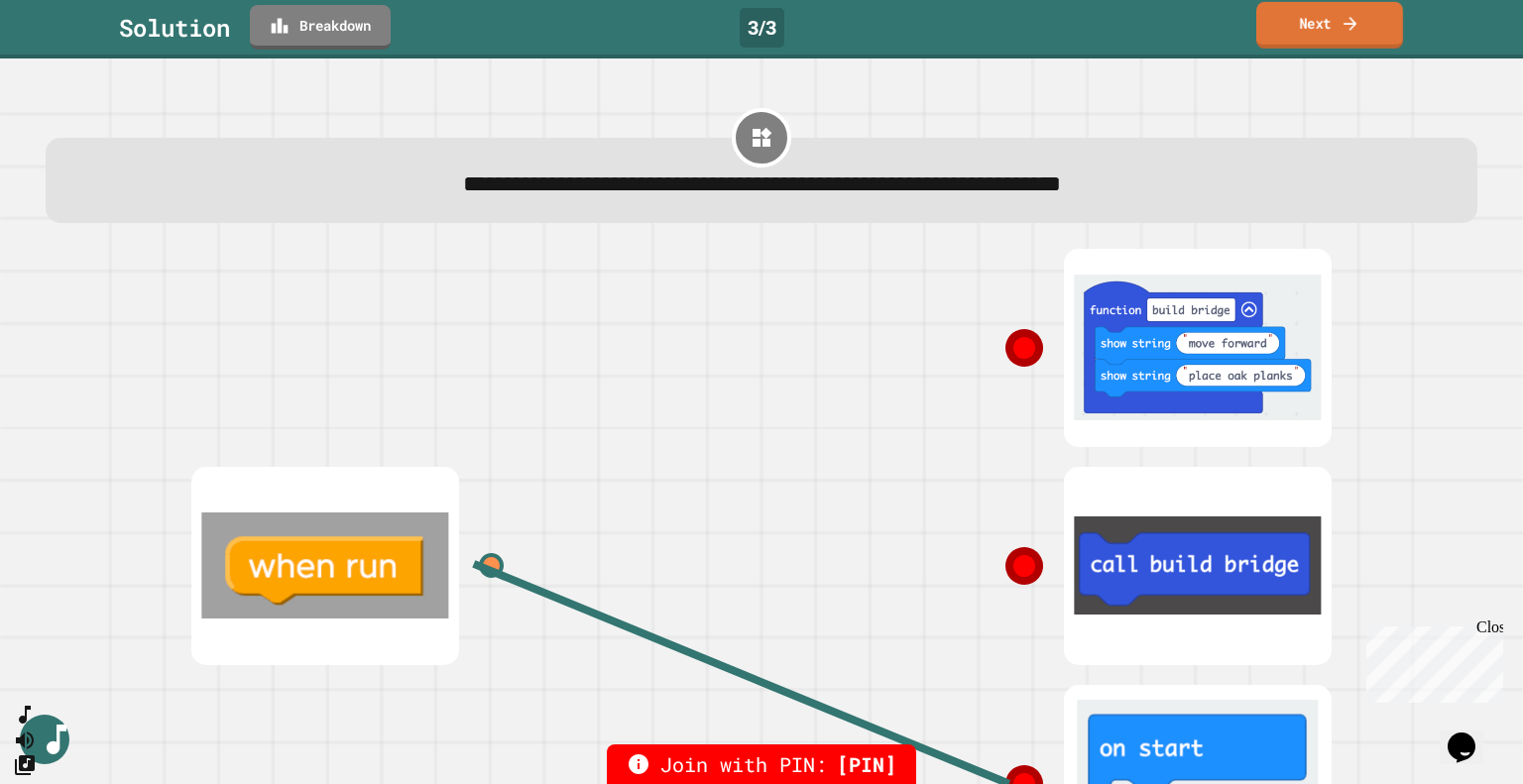 click on "Next" at bounding box center [1330, 25] 